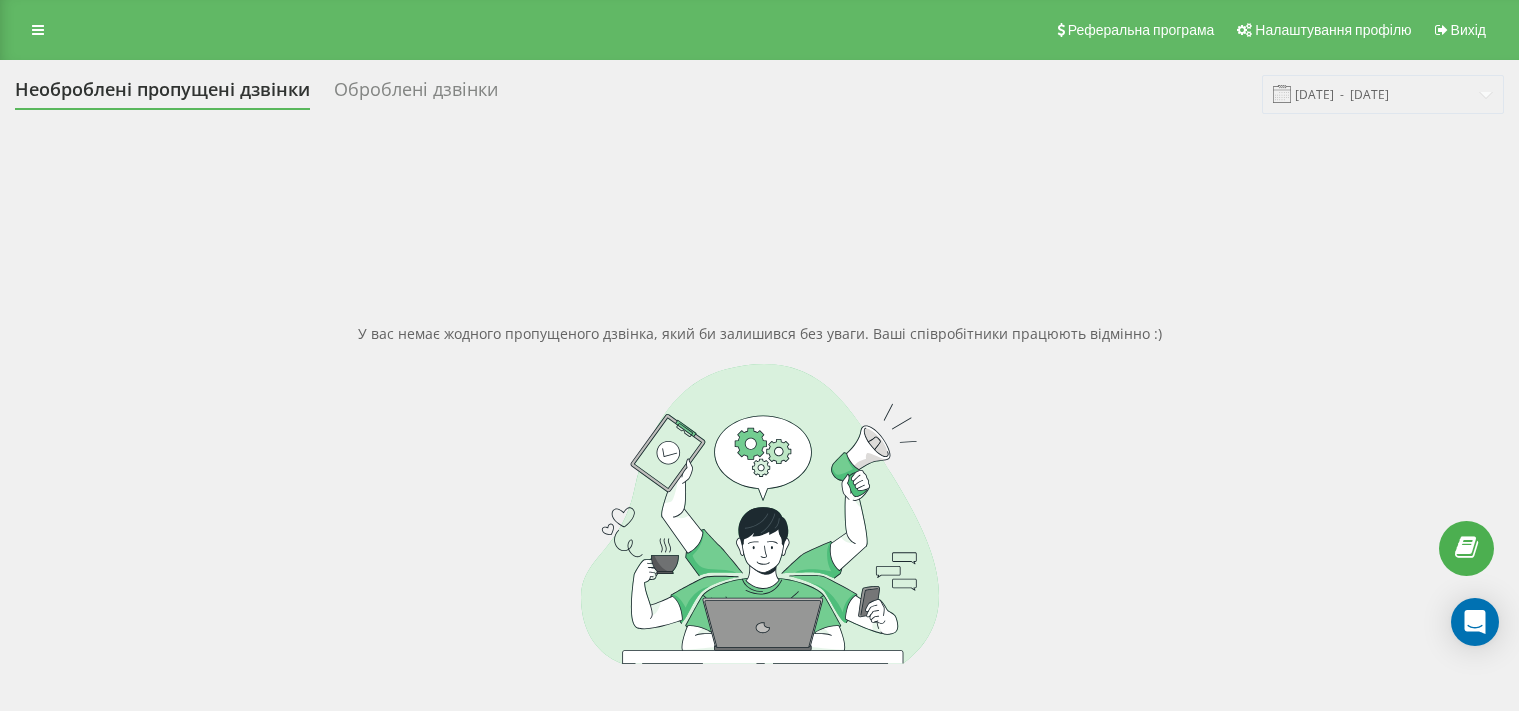 scroll, scrollTop: 0, scrollLeft: 0, axis: both 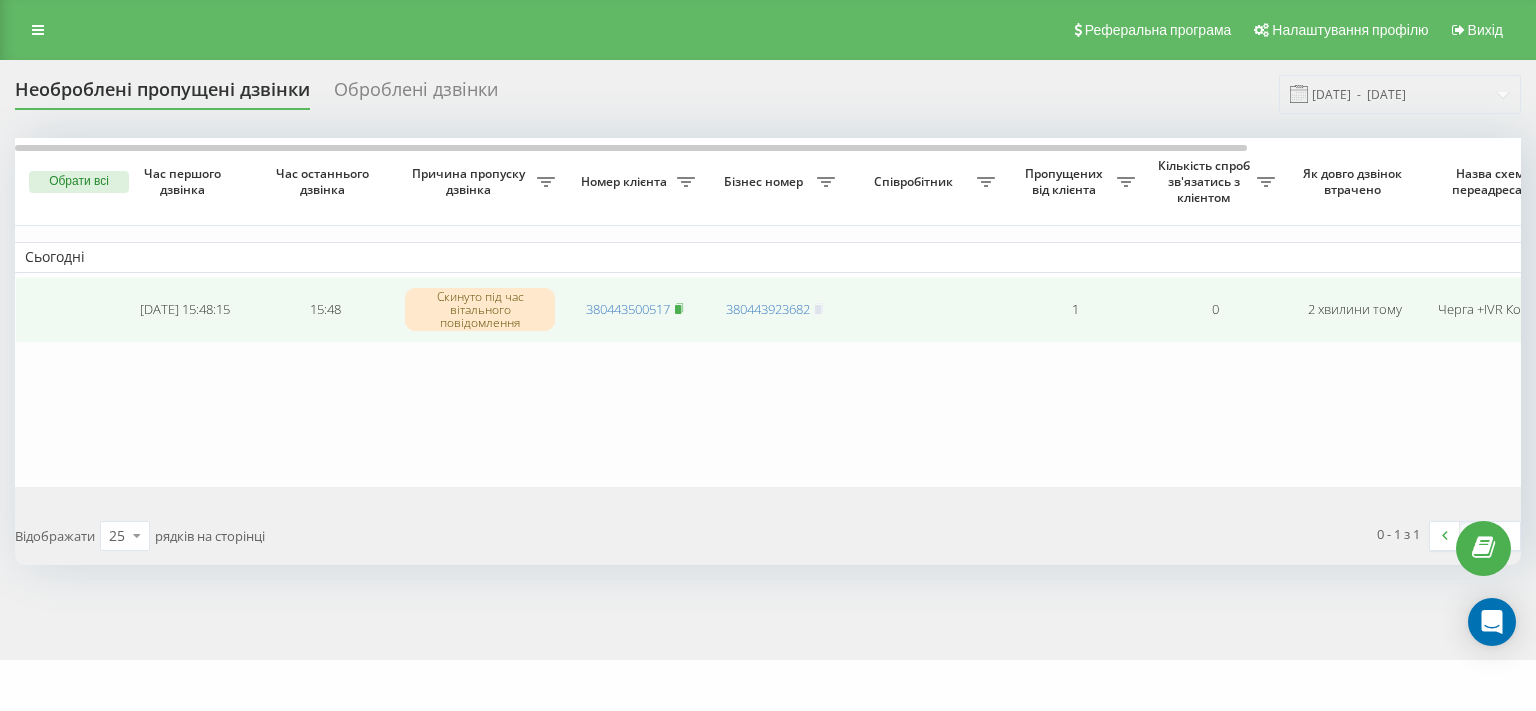 click 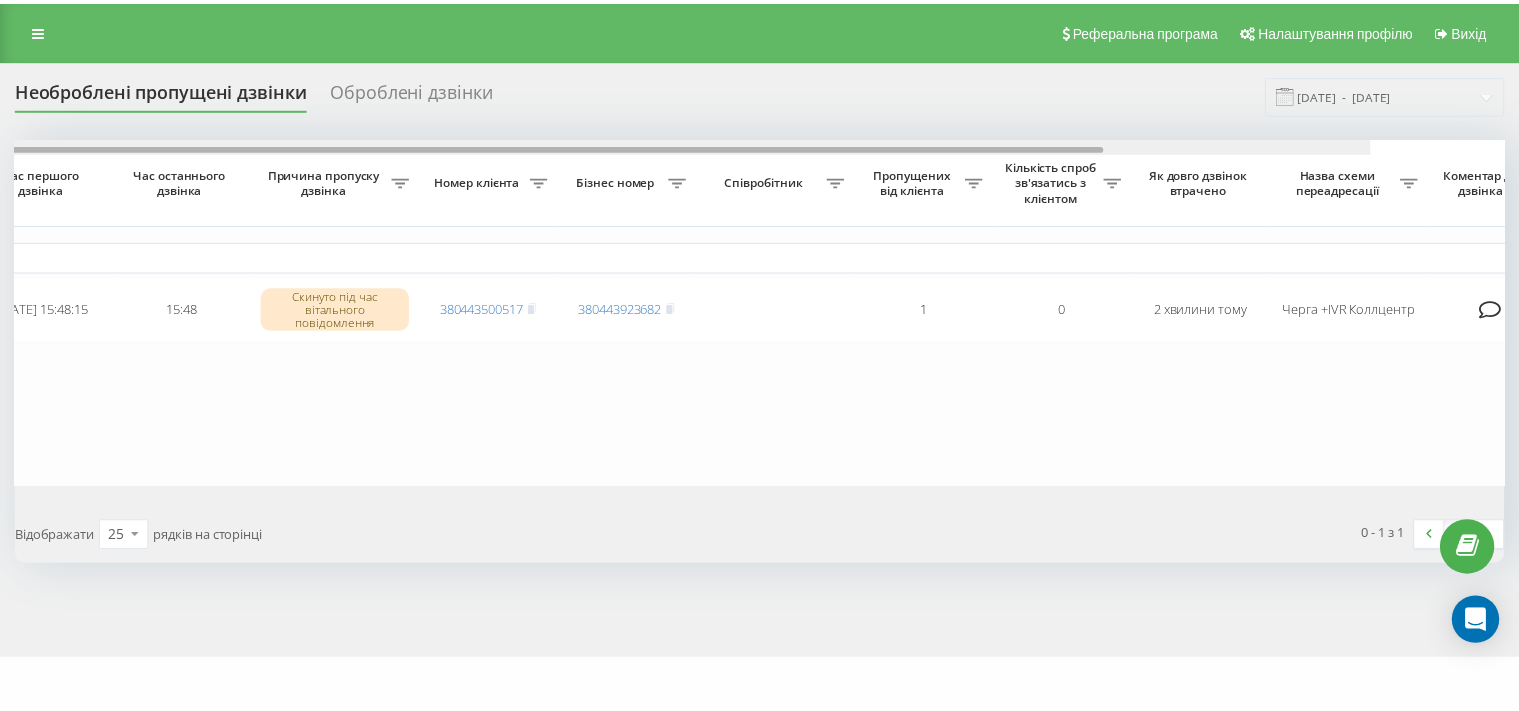 scroll, scrollTop: 0, scrollLeft: 334, axis: horizontal 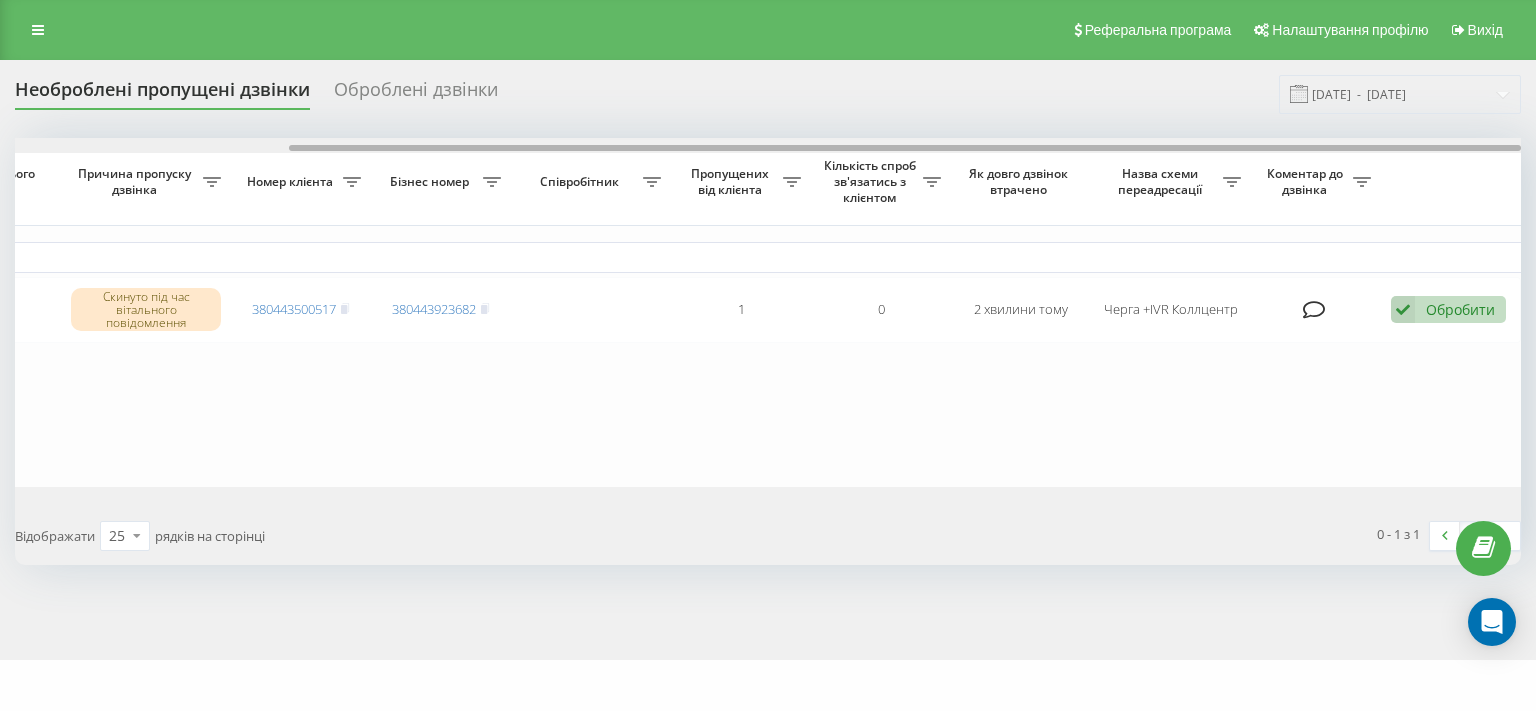 drag, startPoint x: 767, startPoint y: 150, endPoint x: 1178, endPoint y: 162, distance: 411.17514 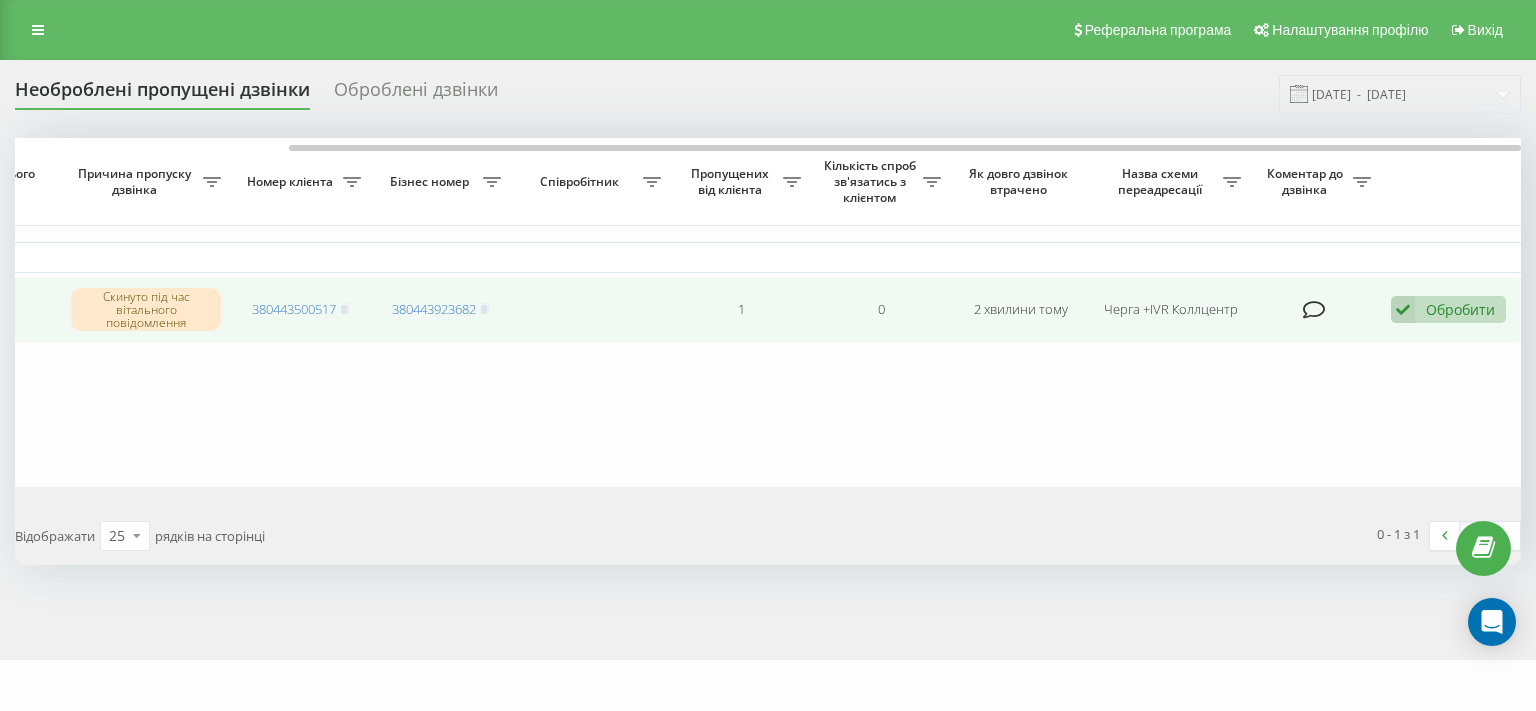 click at bounding box center (1403, 309) 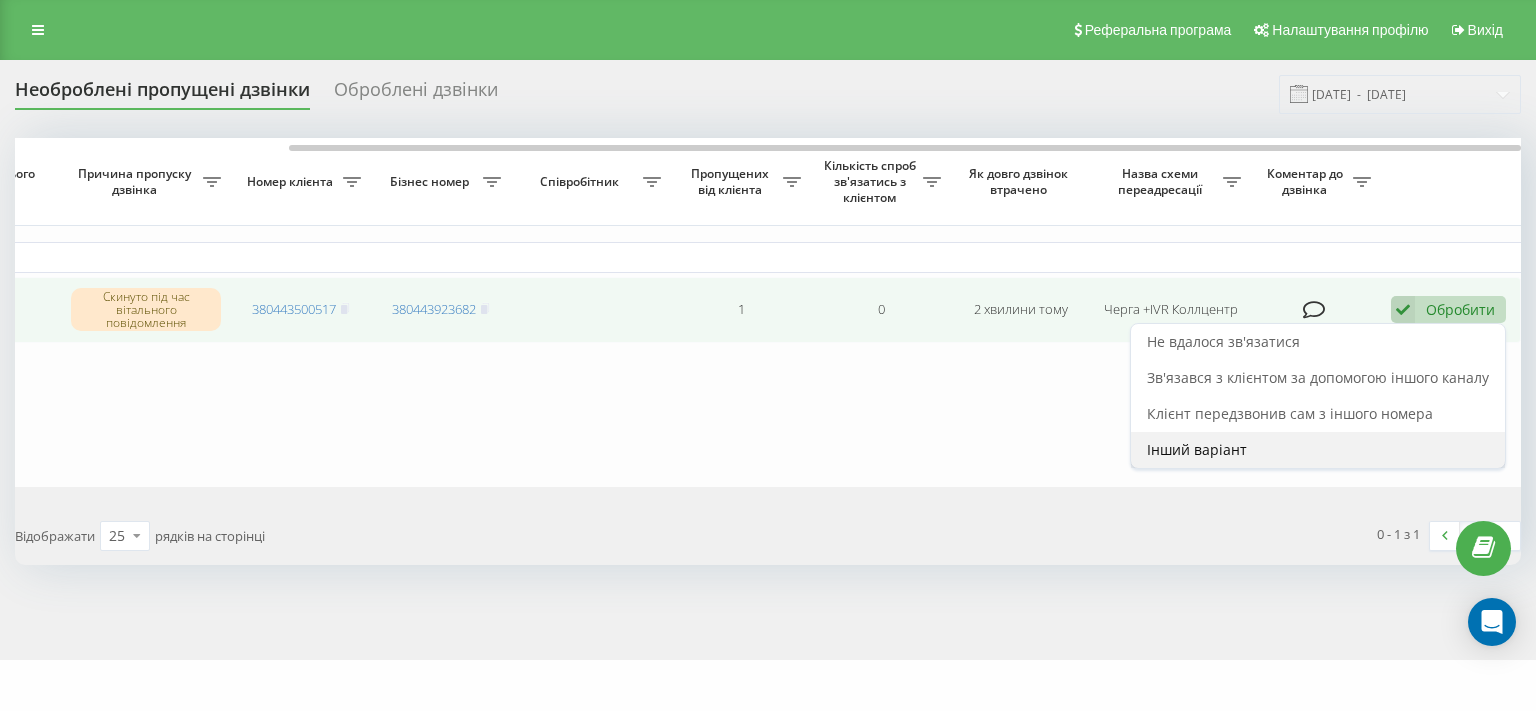 click on "Інший варіант" at bounding box center (1197, 449) 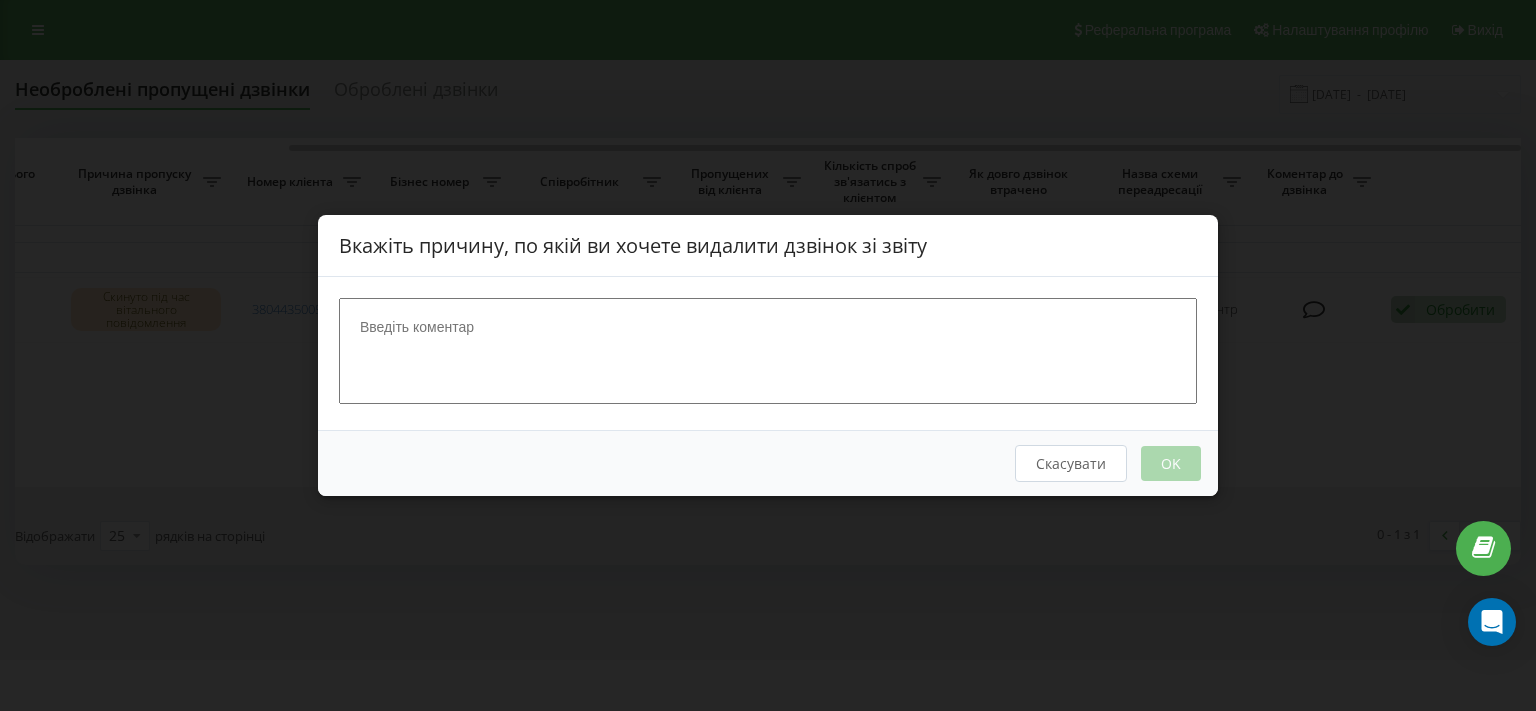 click at bounding box center (768, 351) 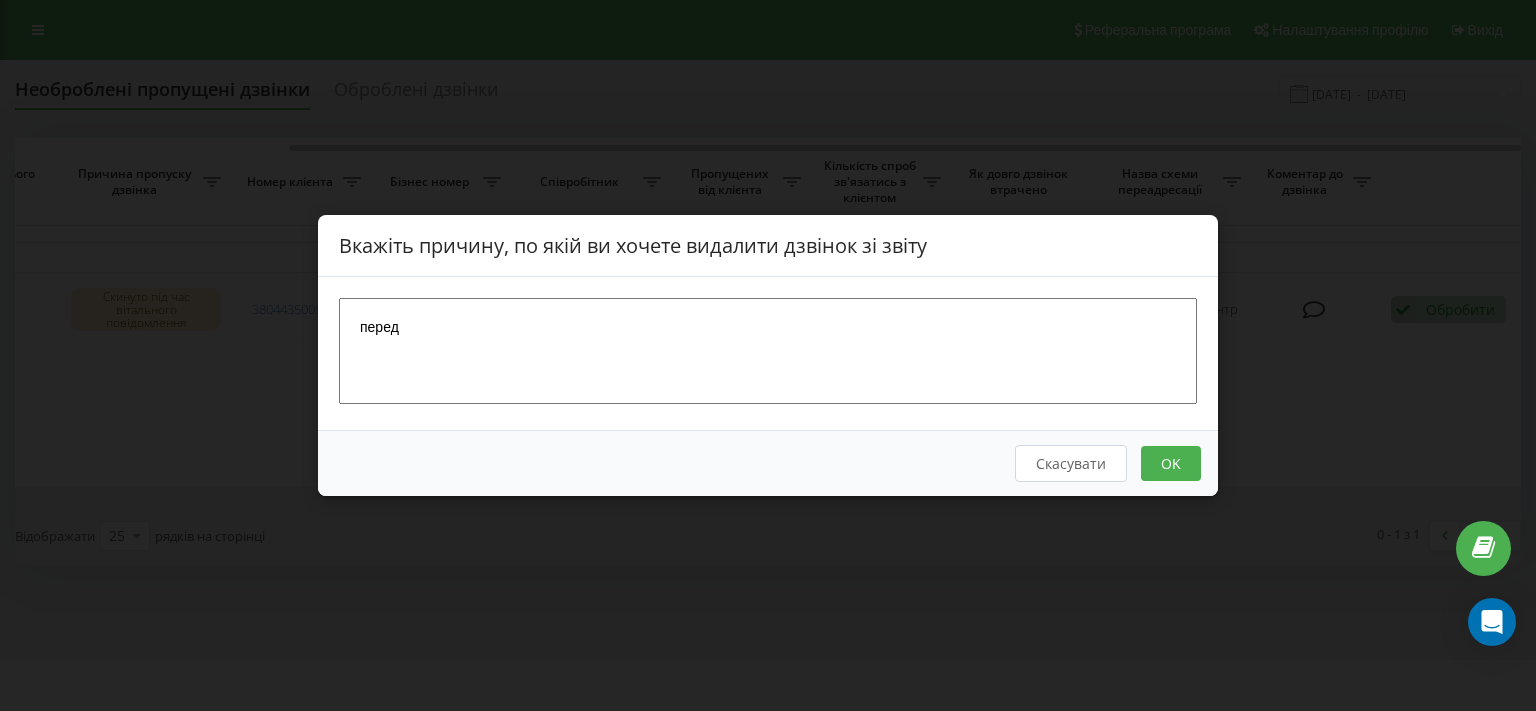 type on "перед" 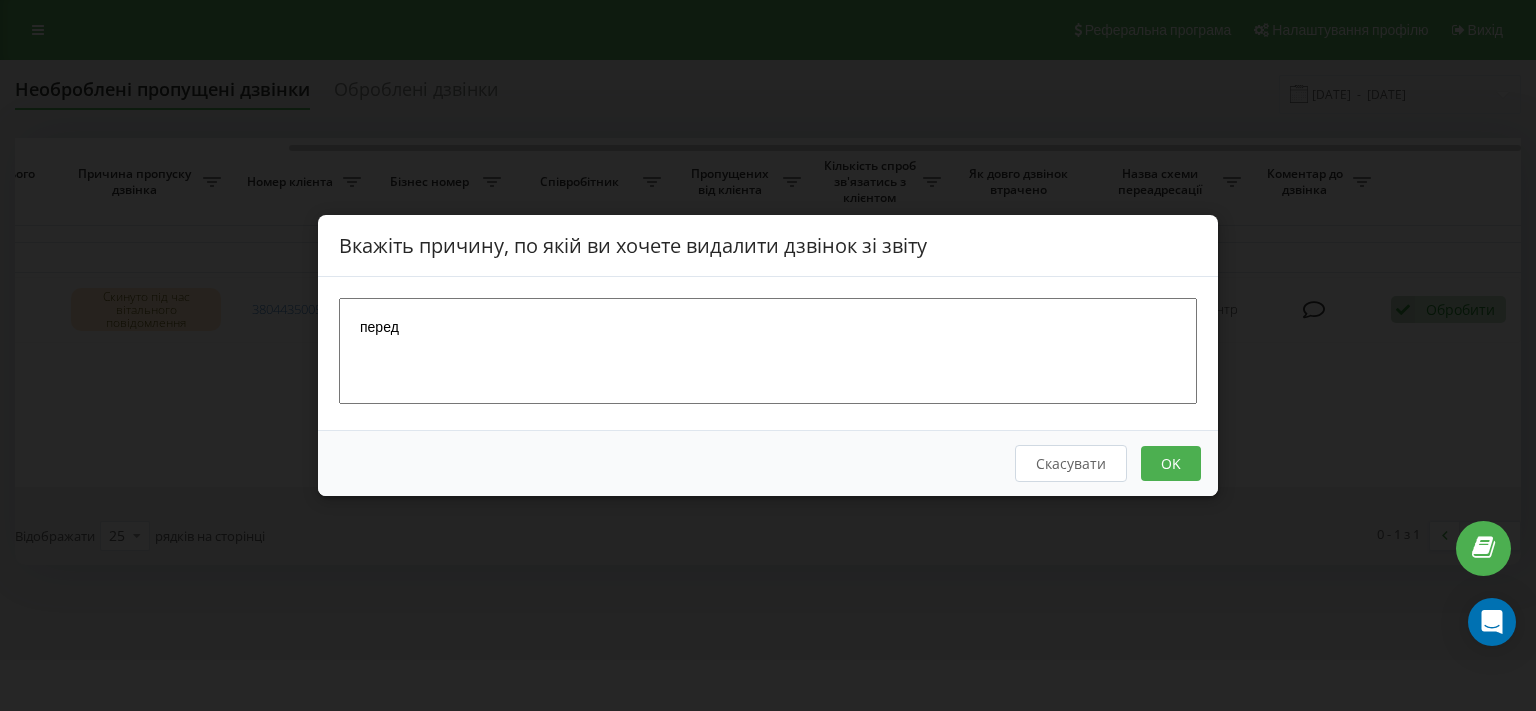 click on "OK" at bounding box center (1171, 463) 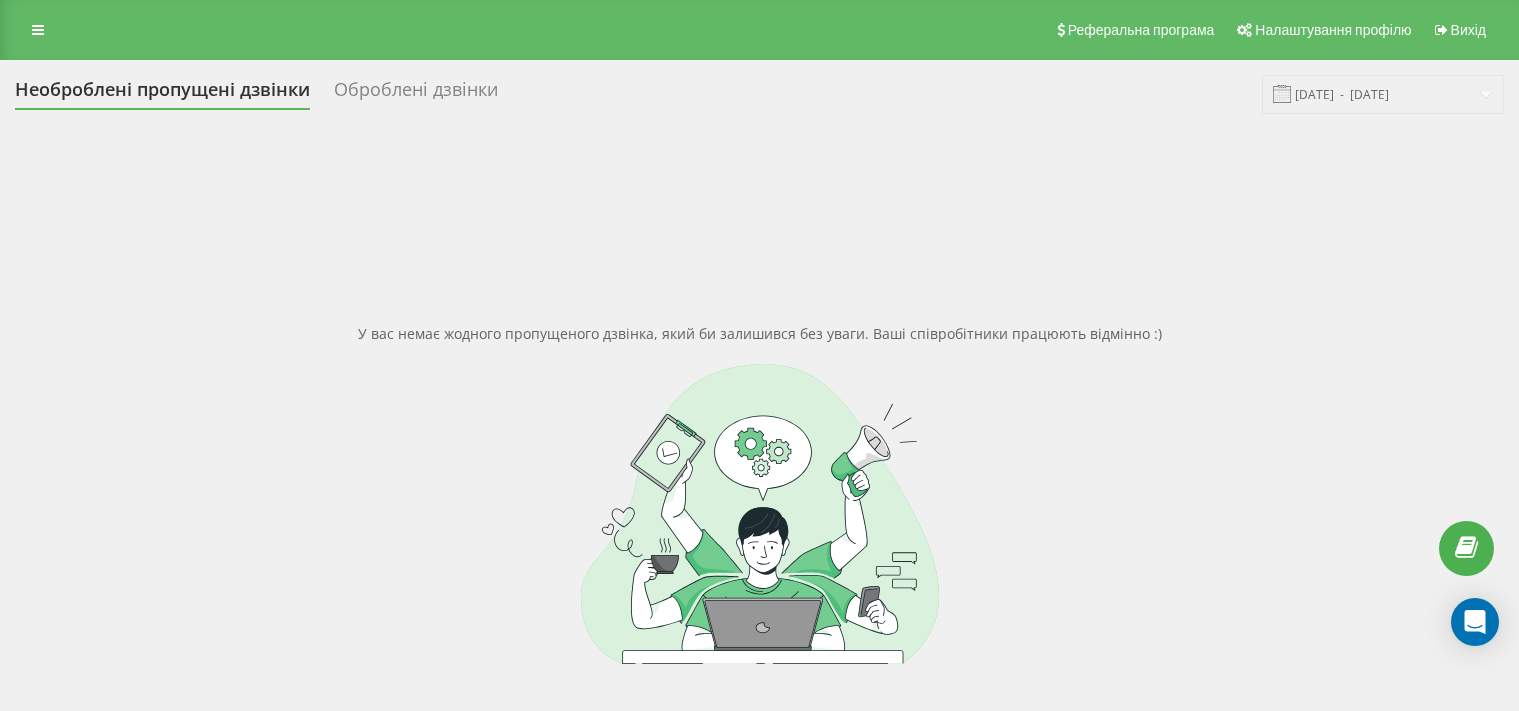 scroll, scrollTop: 0, scrollLeft: 0, axis: both 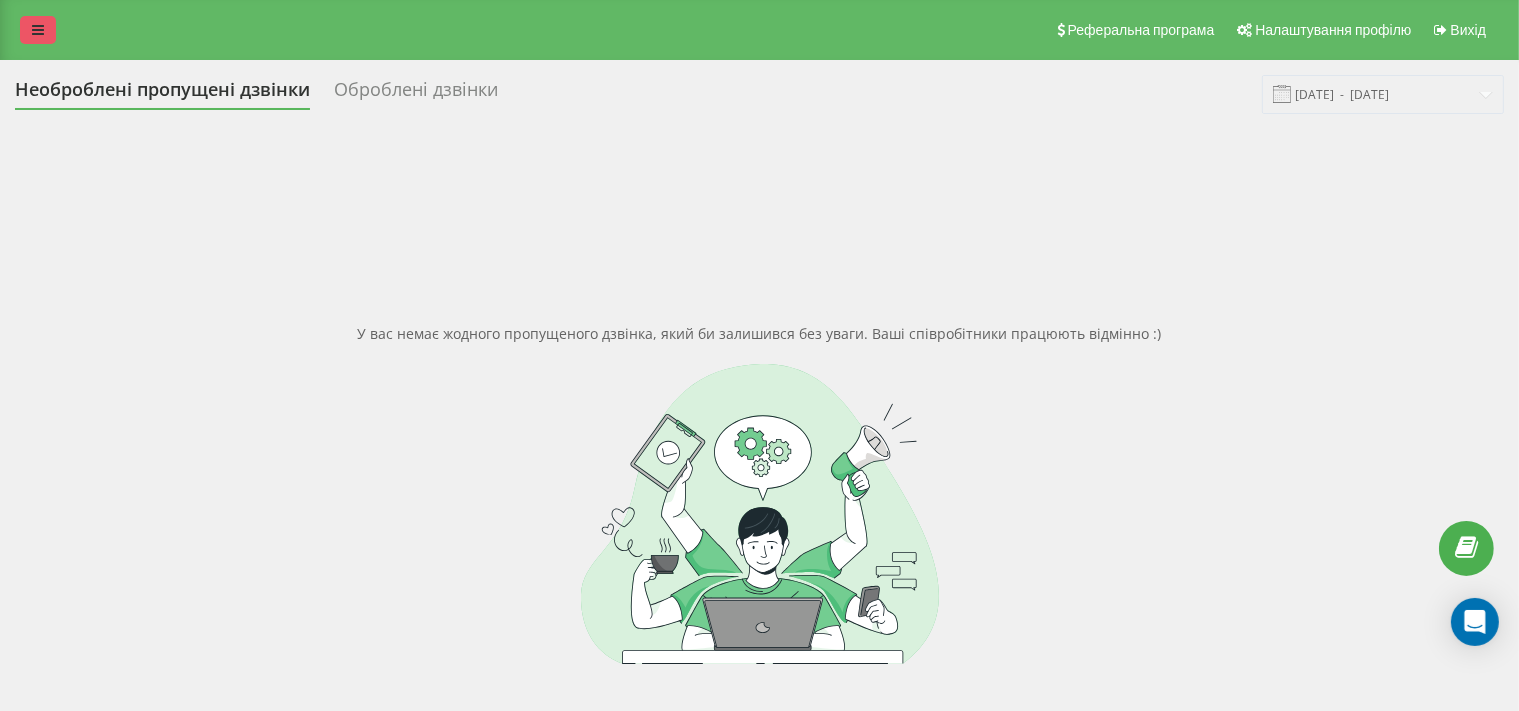 click at bounding box center [38, 30] 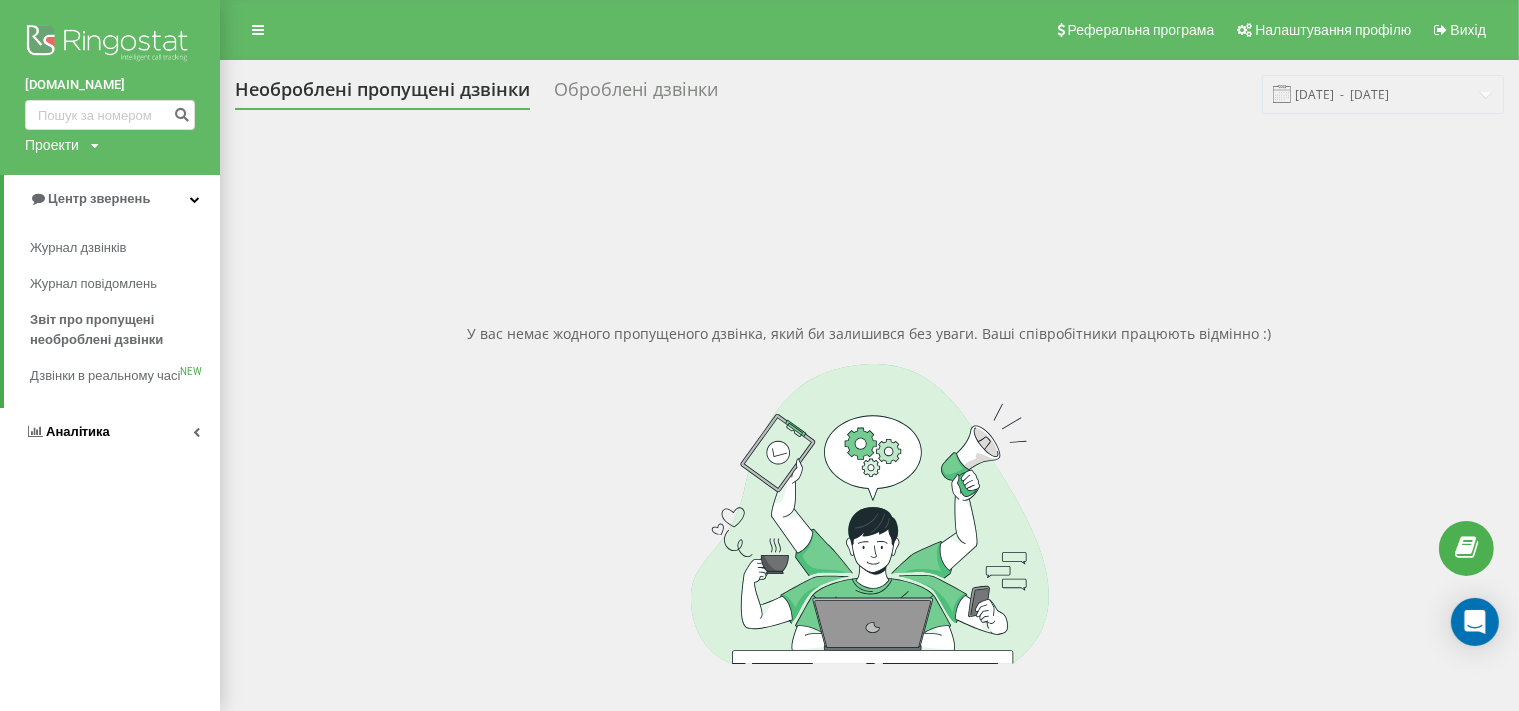 click on "Аналiтика" at bounding box center [67, 432] 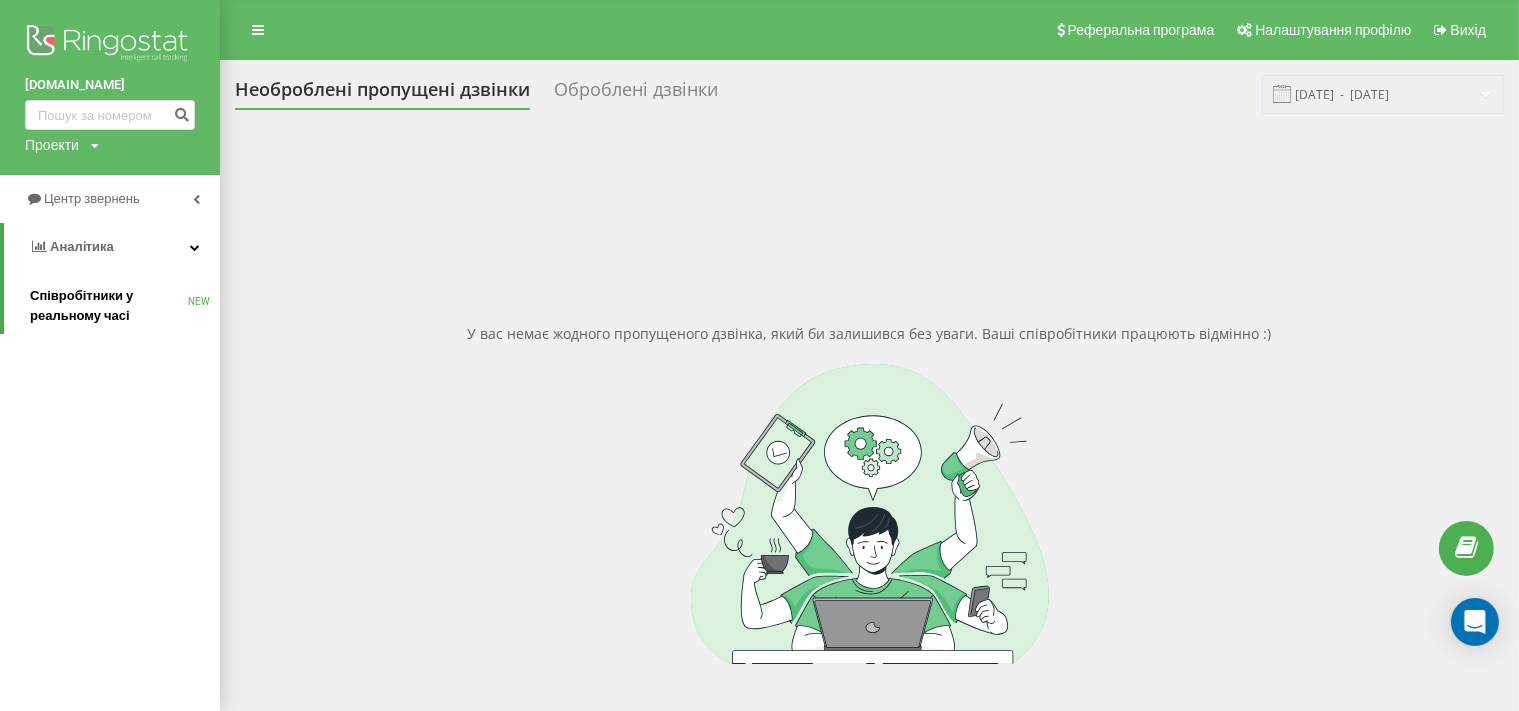 click on "Співробітники у реальному часі NEW" at bounding box center (125, 306) 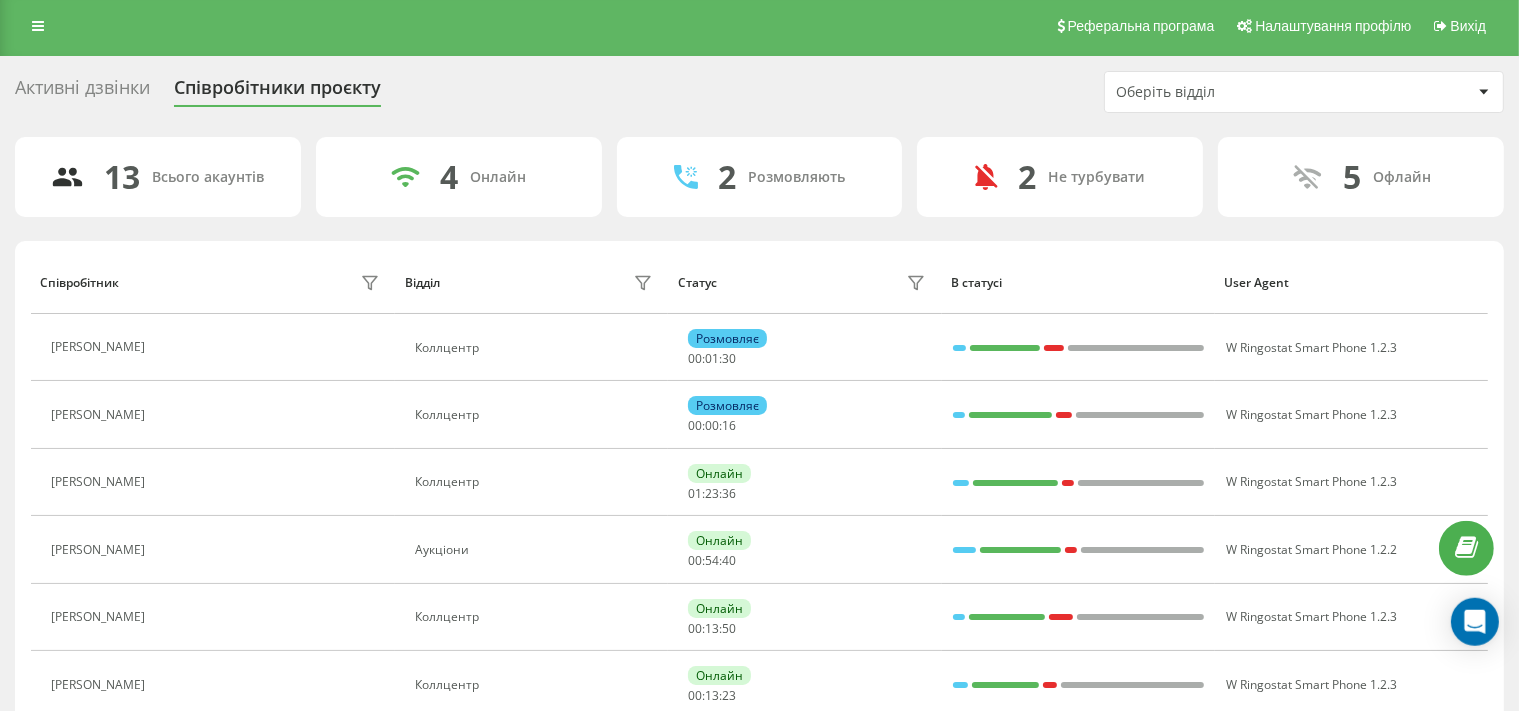 scroll, scrollTop: 0, scrollLeft: 0, axis: both 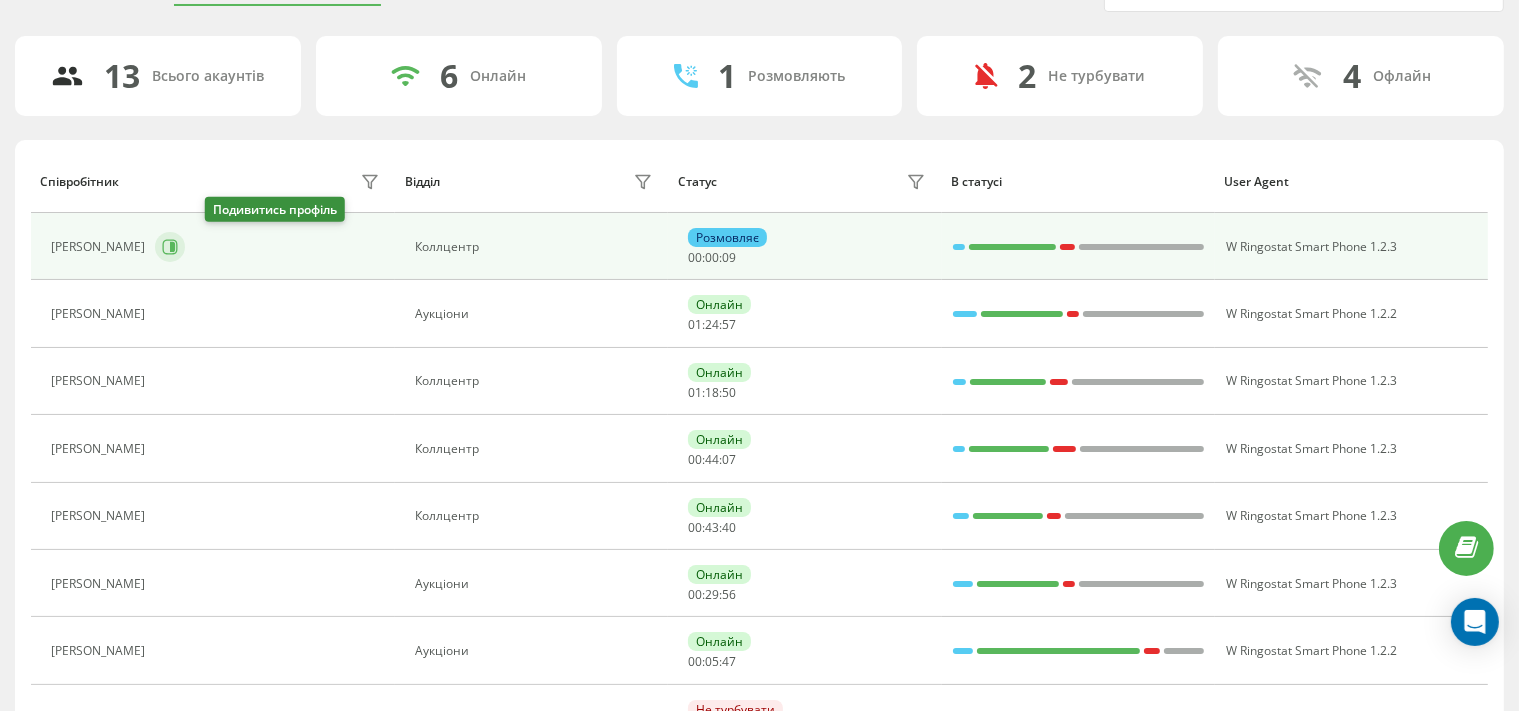 click 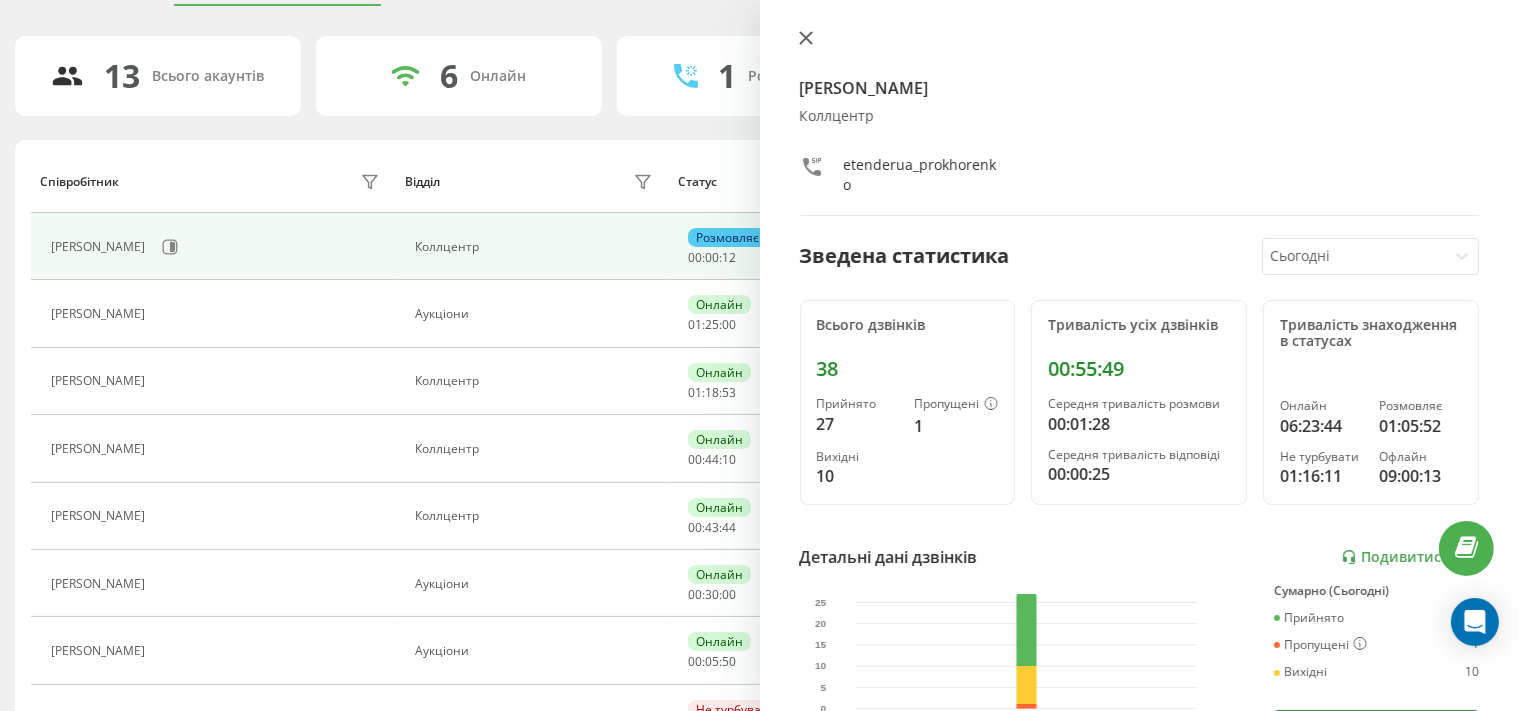 click 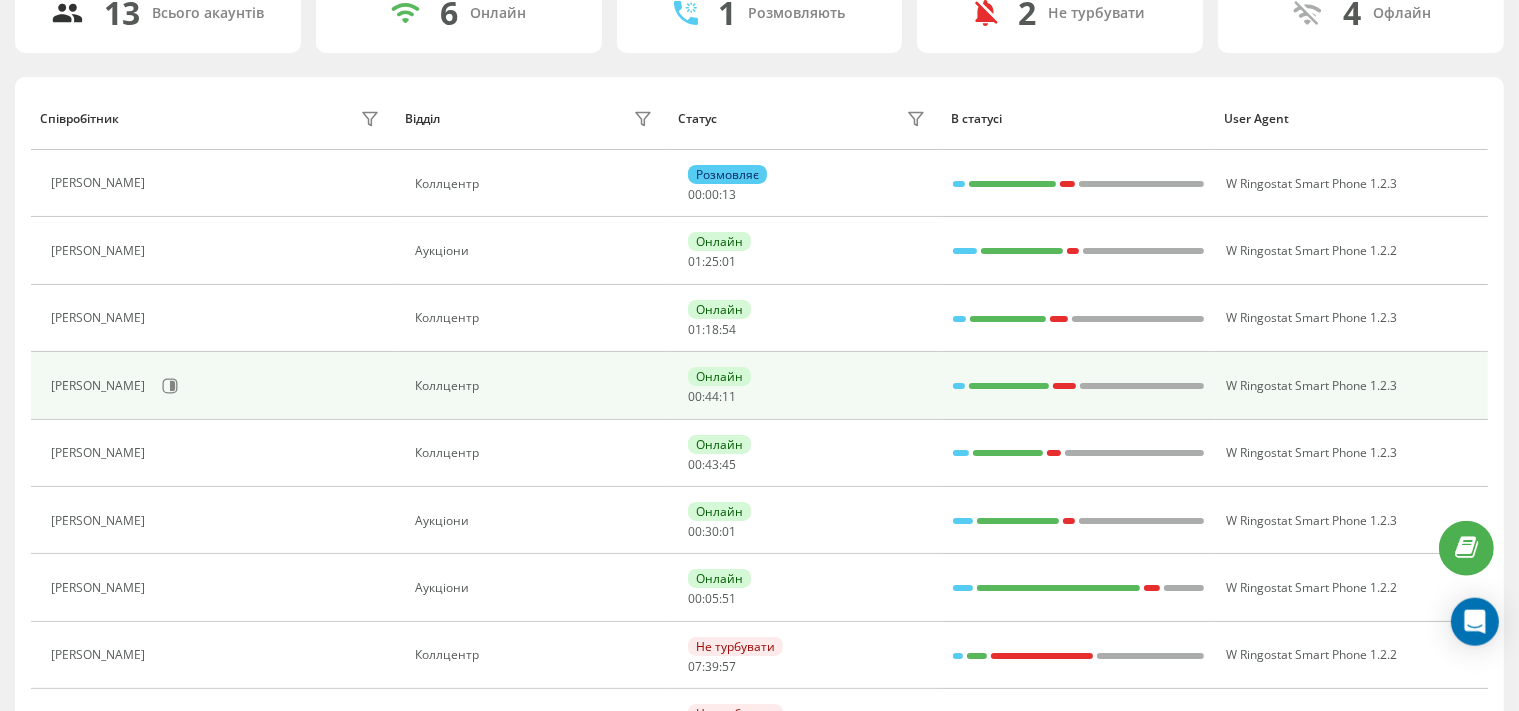 scroll, scrollTop: 211, scrollLeft: 0, axis: vertical 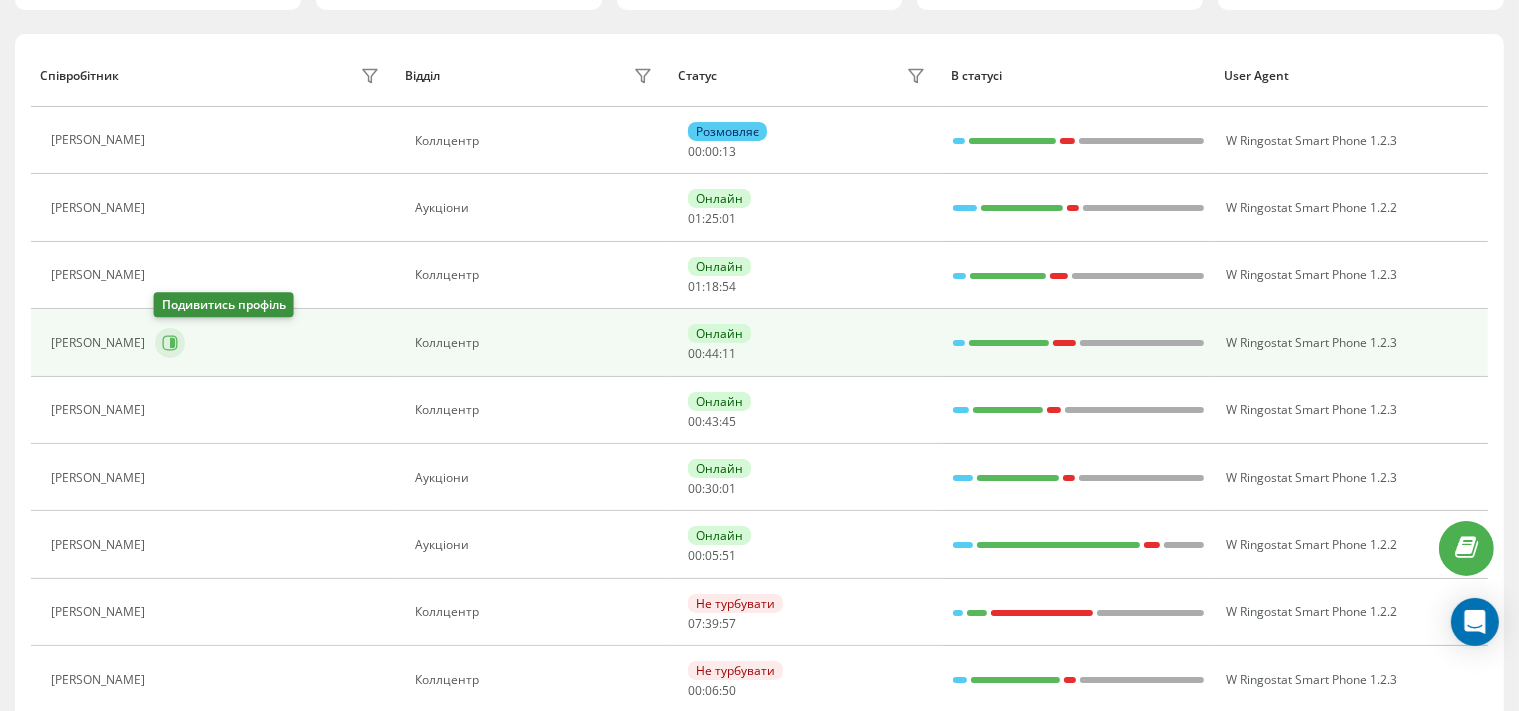 click 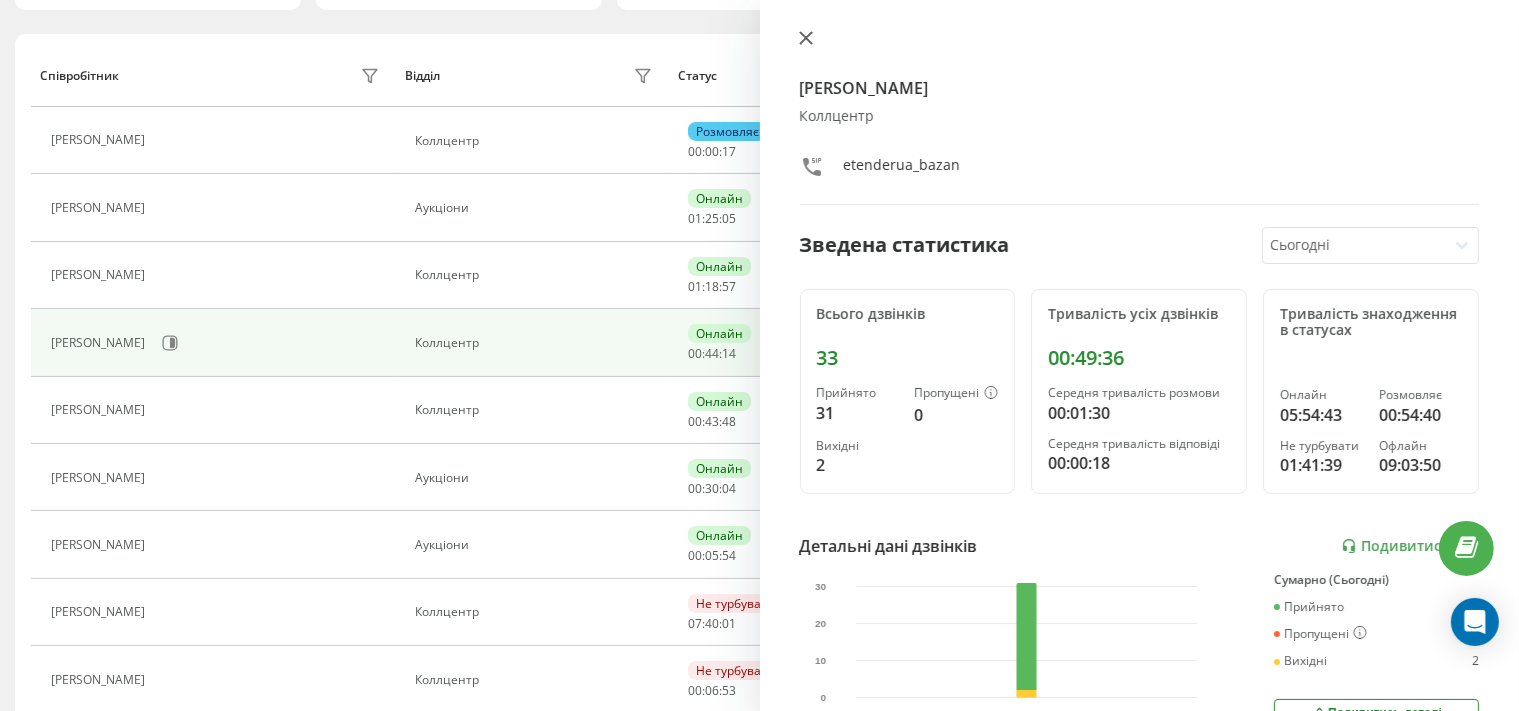 click 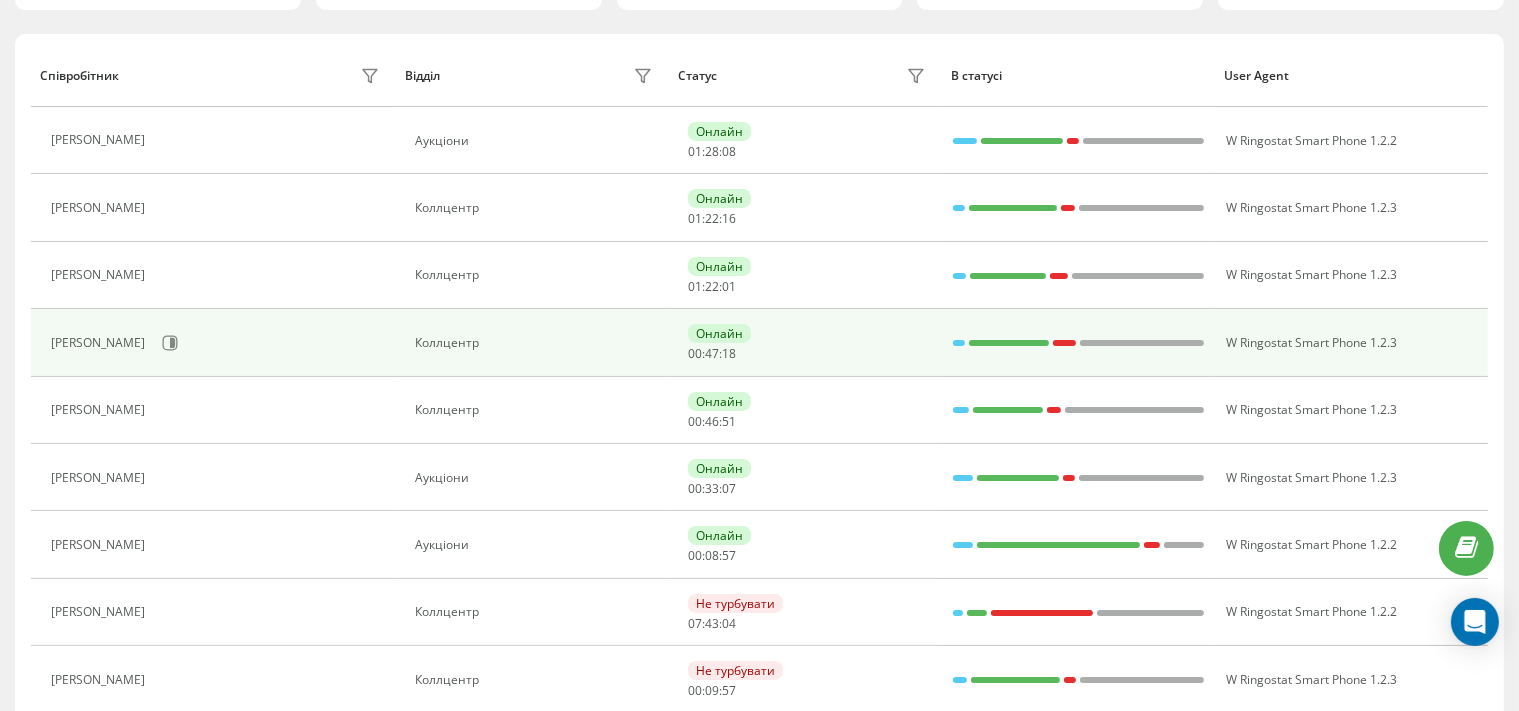 click on "Онлайн 00 : 47 : 18" at bounding box center [804, 342] 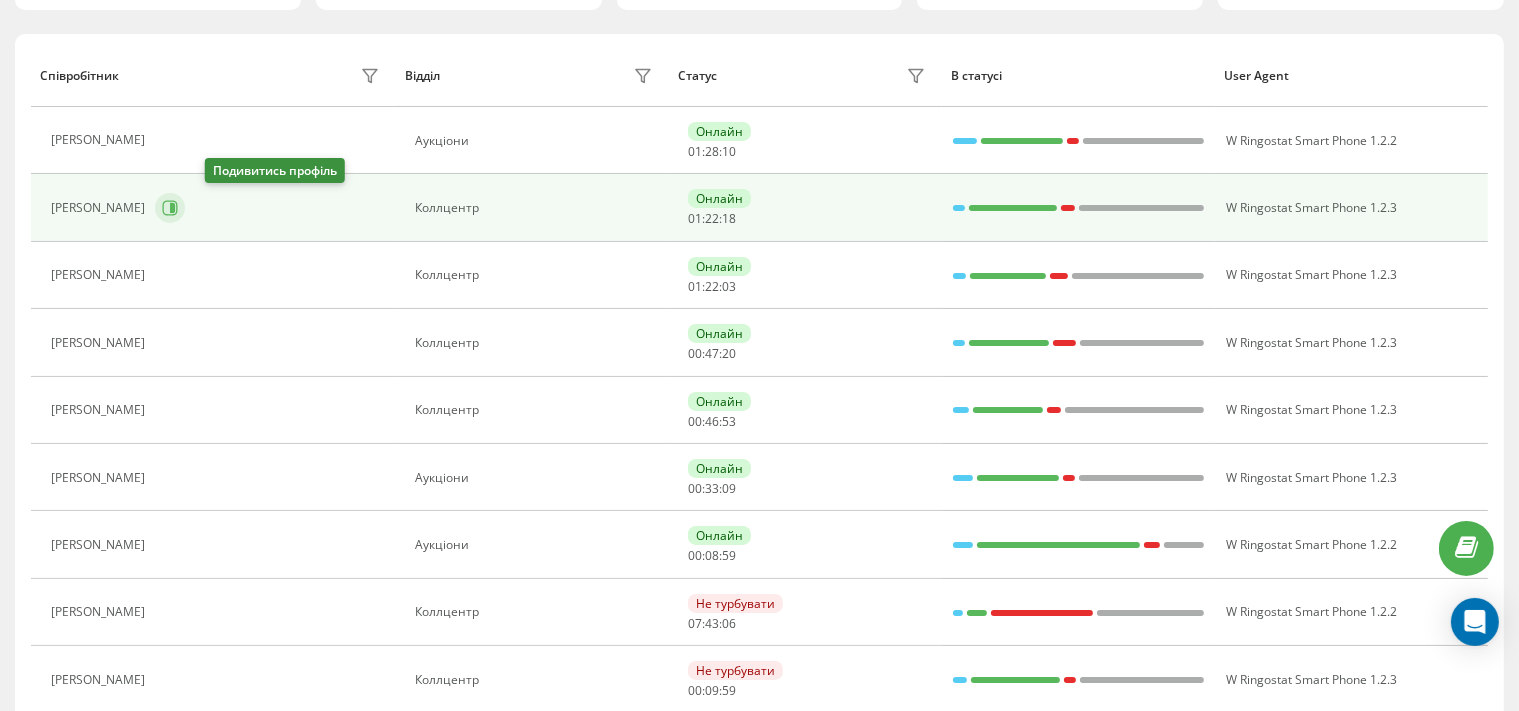 click at bounding box center (170, 208) 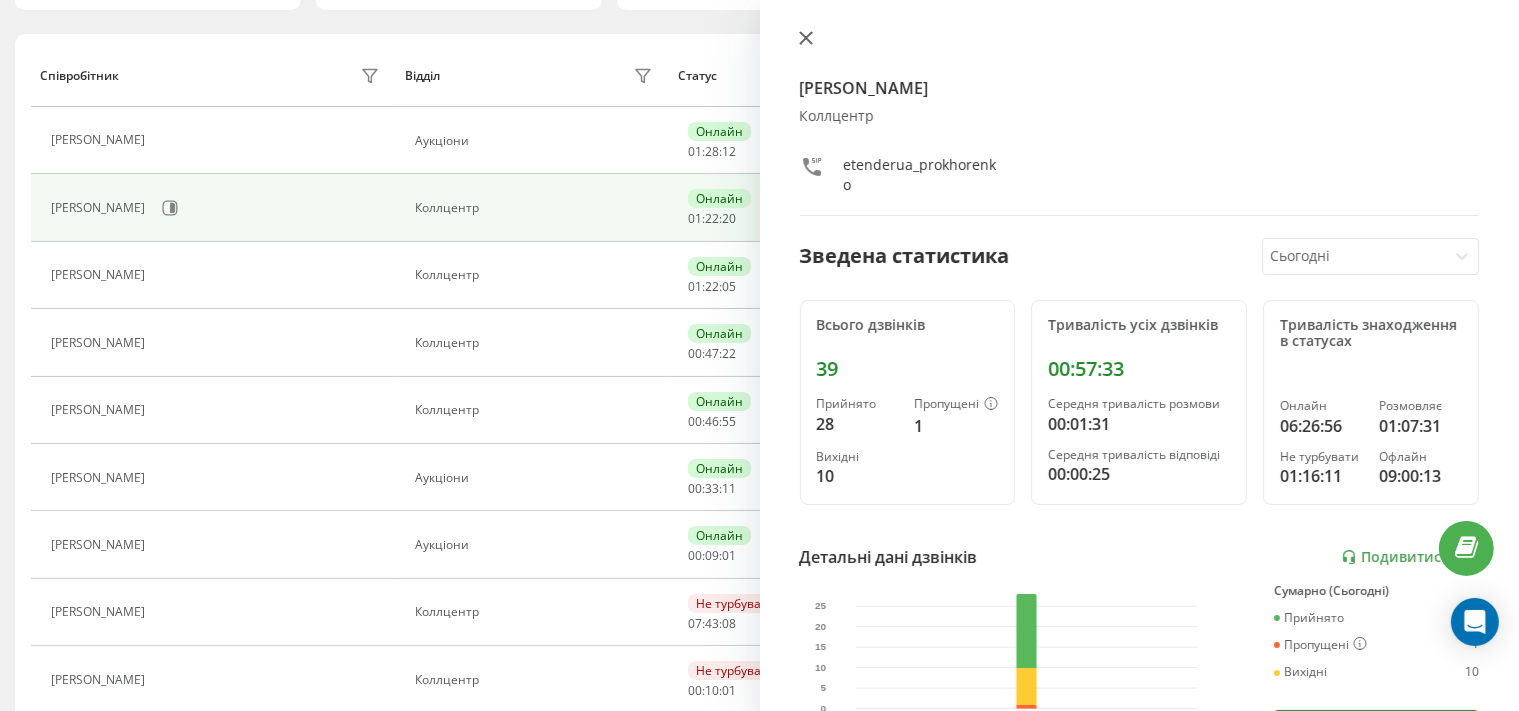 click 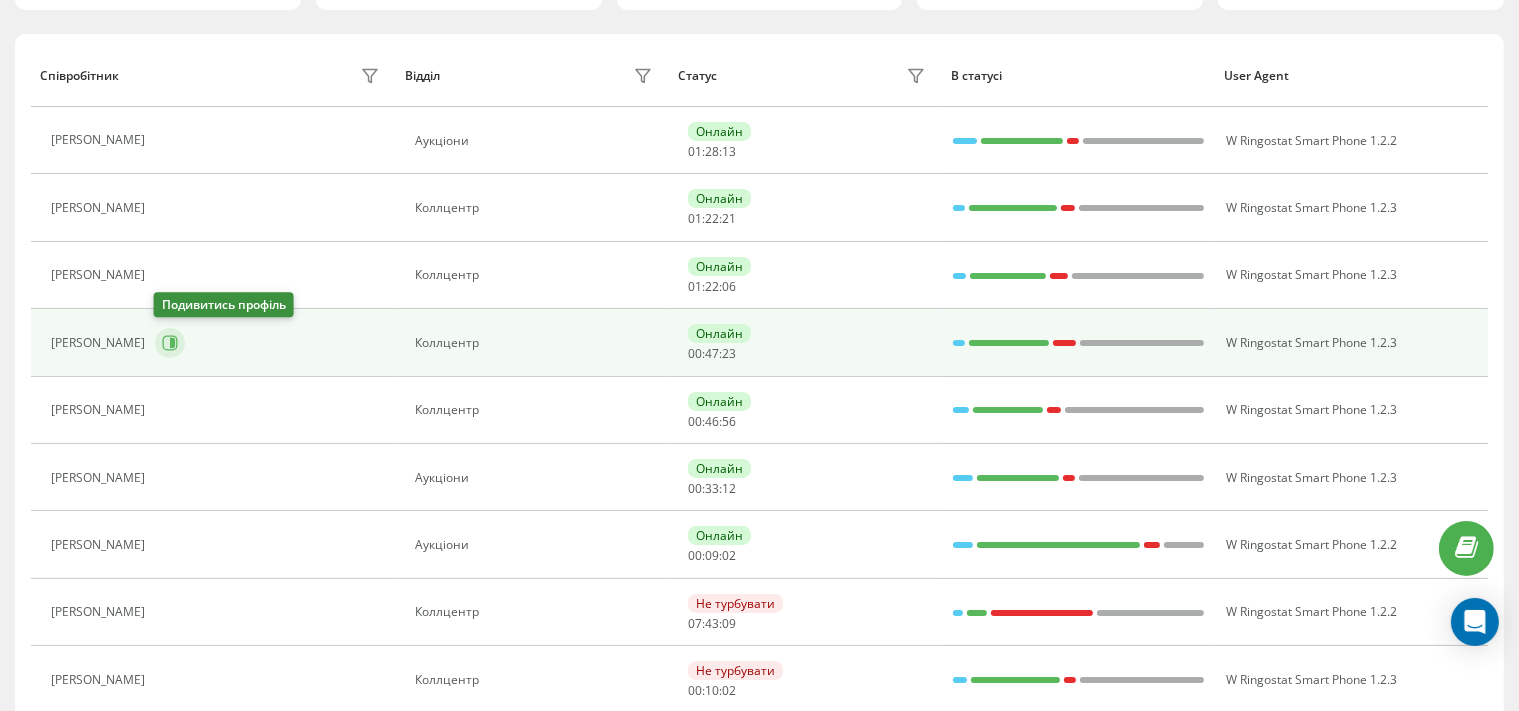 click at bounding box center (170, 343) 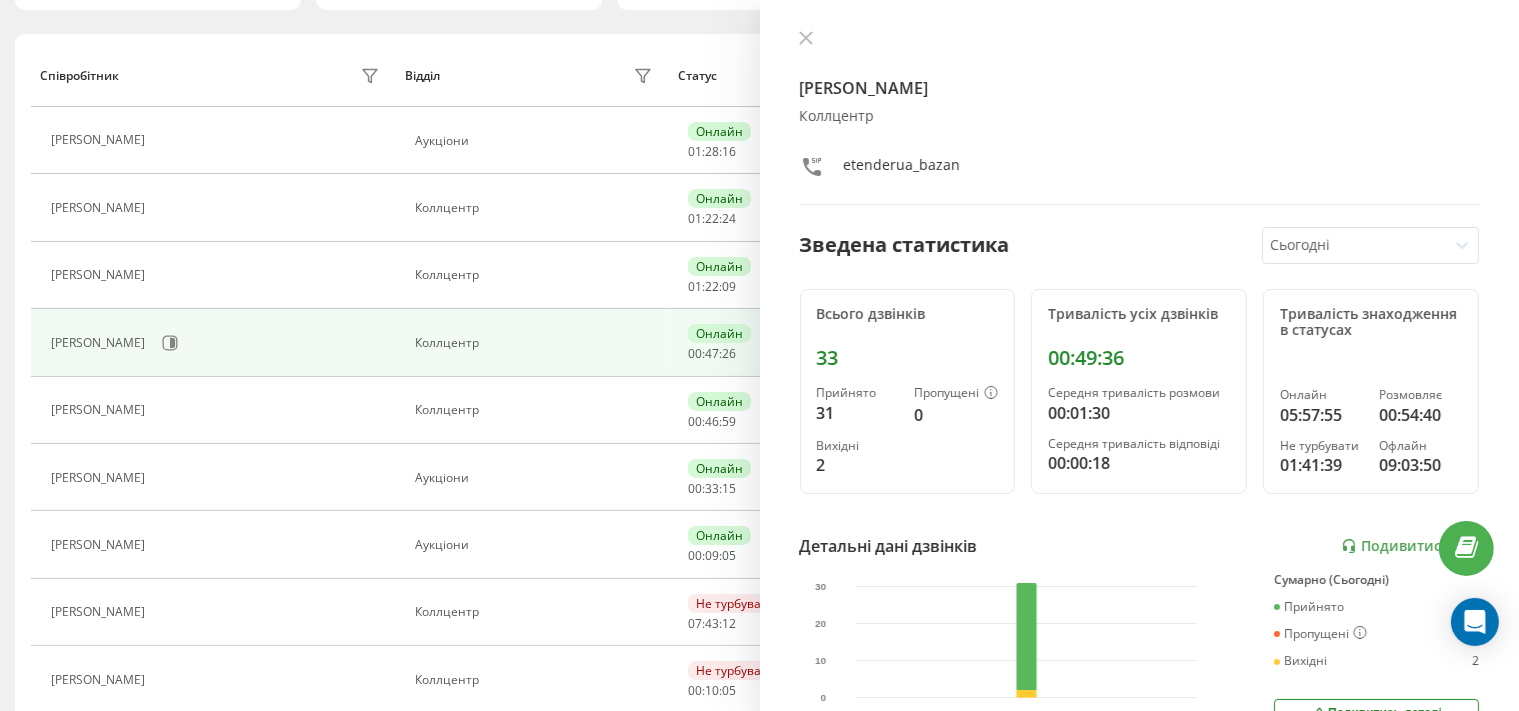 click at bounding box center (1140, 40) 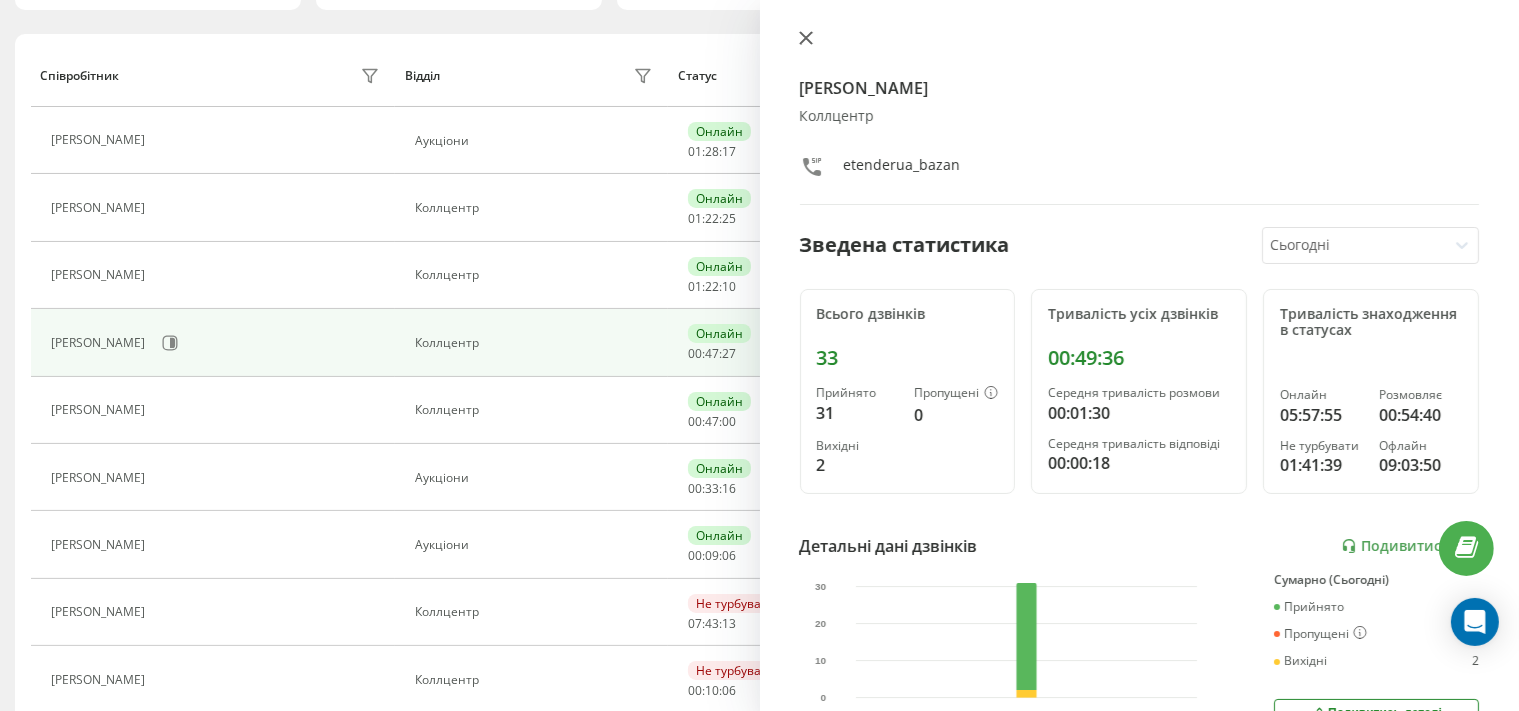 click on "[PERSON_NAME] etenderua_bazan Зведена статистика Сьогодні Всього дзвінків 33 Прийнято 31 Пропущені 0 Вихідні 2 Тривалість усіх дзвінків 00:49:36 Середня тривалість розмови 00:01:30 Середня тривалість відповіді 00:00:18 Тривалість знаходження в статусах Онлайн 05:57:55 Розмовляє 00:54:40 Не турбувати 01:41:39 Офлайн 09:03:50 Детальні дані дзвінків Подивитись звіт [DATE] 0 10 20 30 Сумарно (Сьогодні) Прийнято 31 Пропущені 0 Вихідні 2   Подивитись деталі Детальні дані статусів [DATE] Сумарно (Сьогодні) Онлайн 05:57:55 Розмовляє 00:54:40 Не турбувати 01:41:39 Офлайн 09:03:50   Подивитись деталі" at bounding box center [1140, 355] 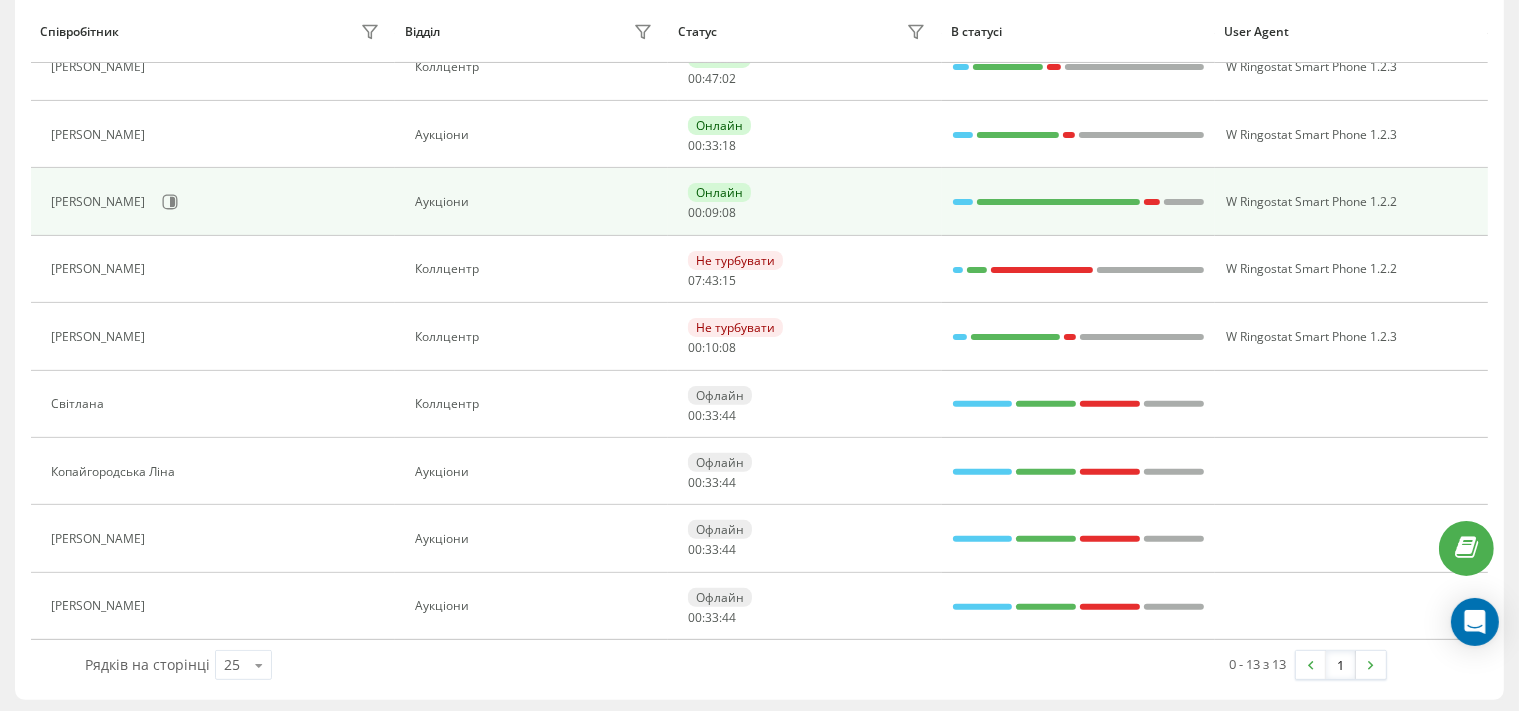 scroll, scrollTop: 448, scrollLeft: 0, axis: vertical 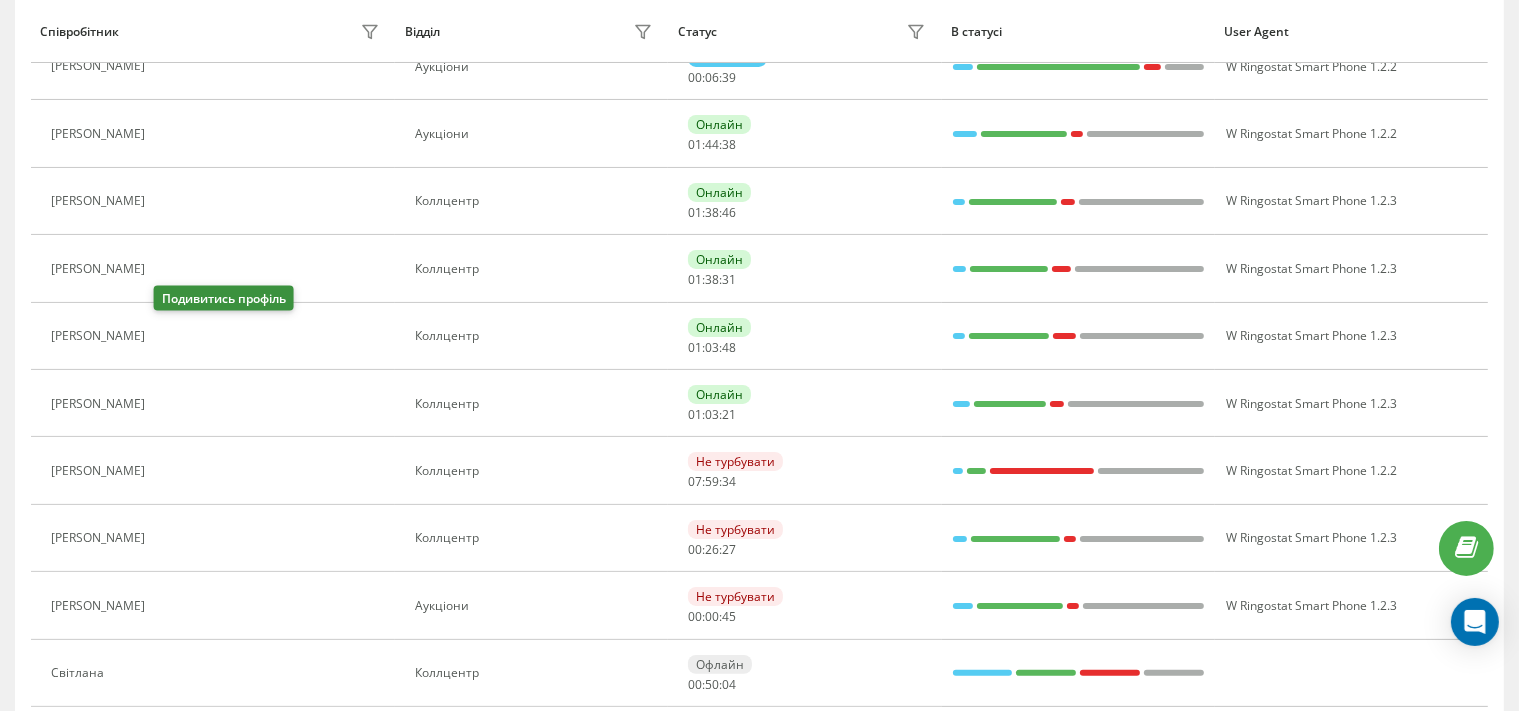 drag, startPoint x: 166, startPoint y: 338, endPoint x: 205, endPoint y: 337, distance: 39.012817 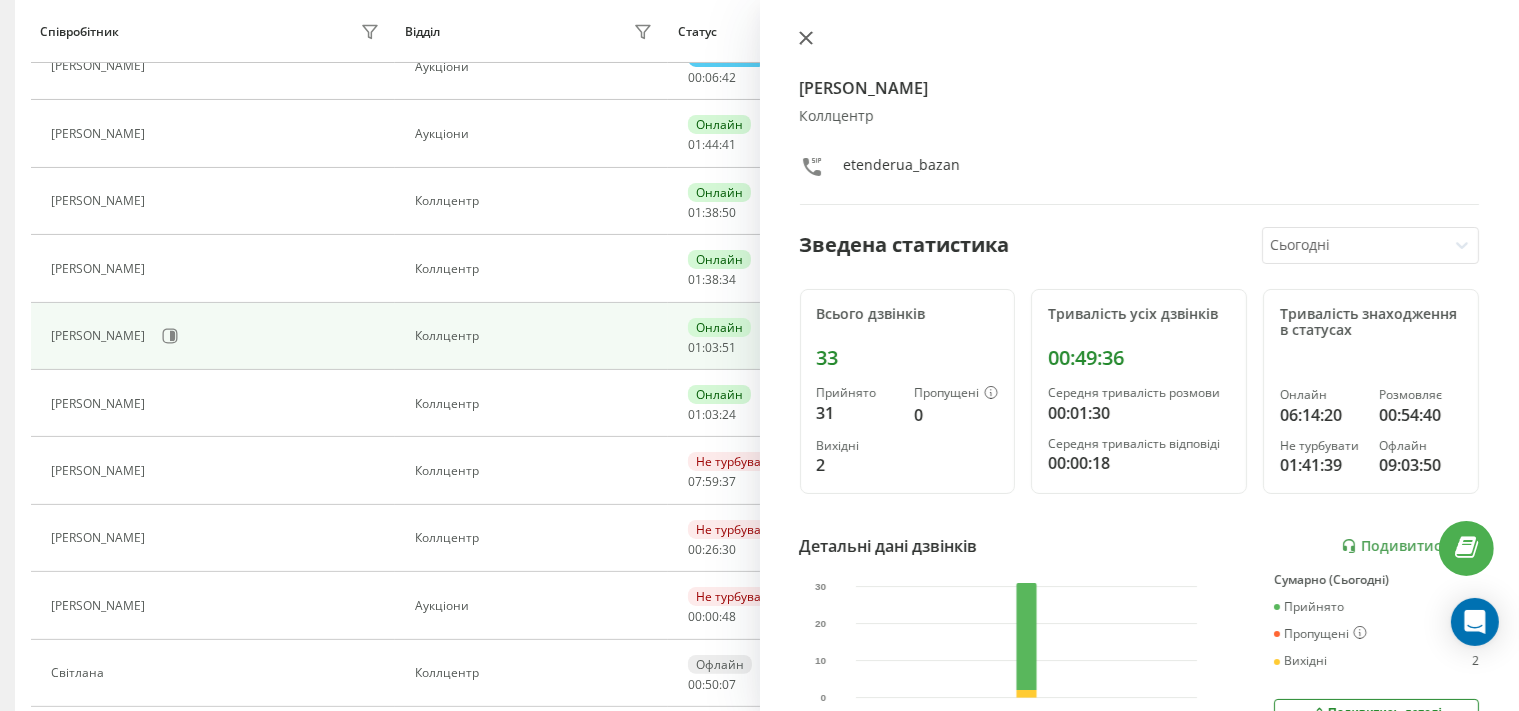 click 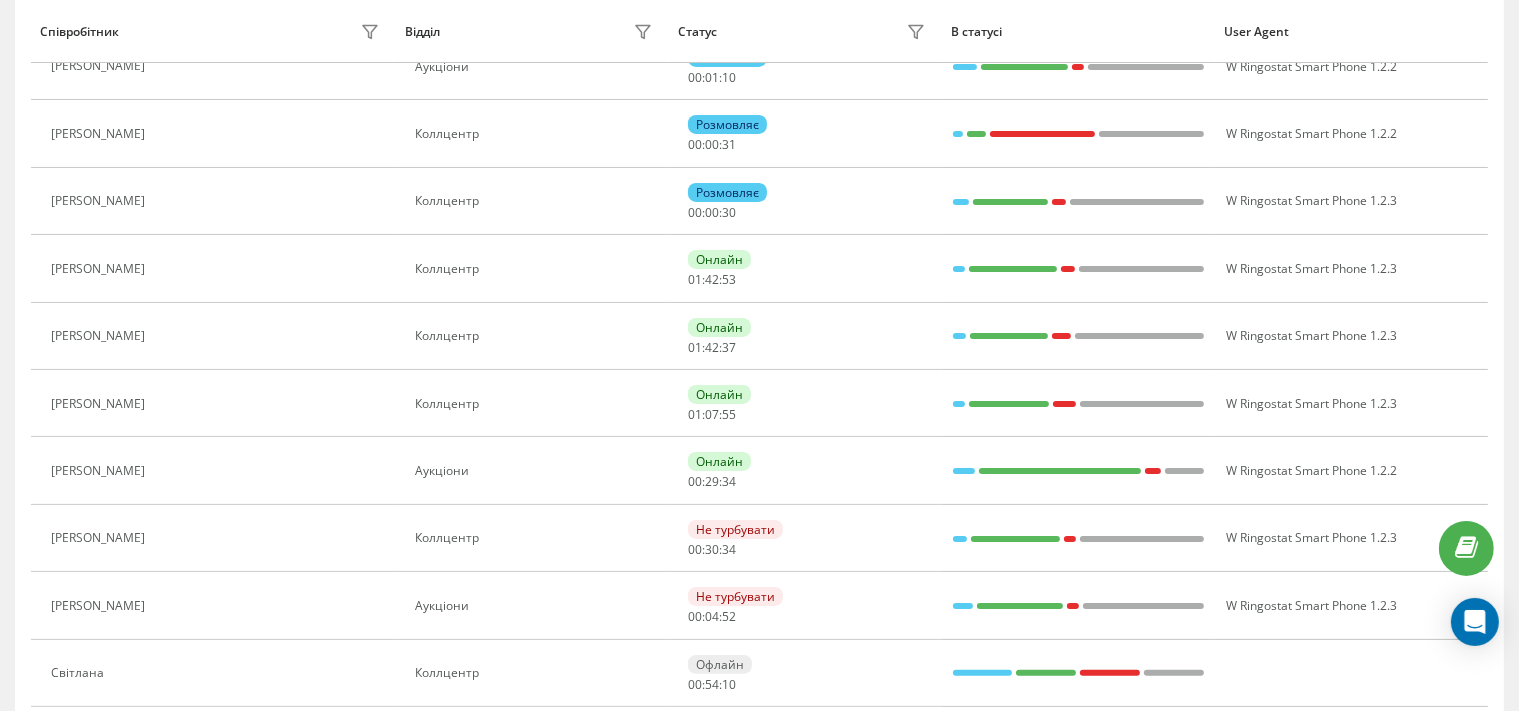scroll, scrollTop: 218, scrollLeft: 0, axis: vertical 